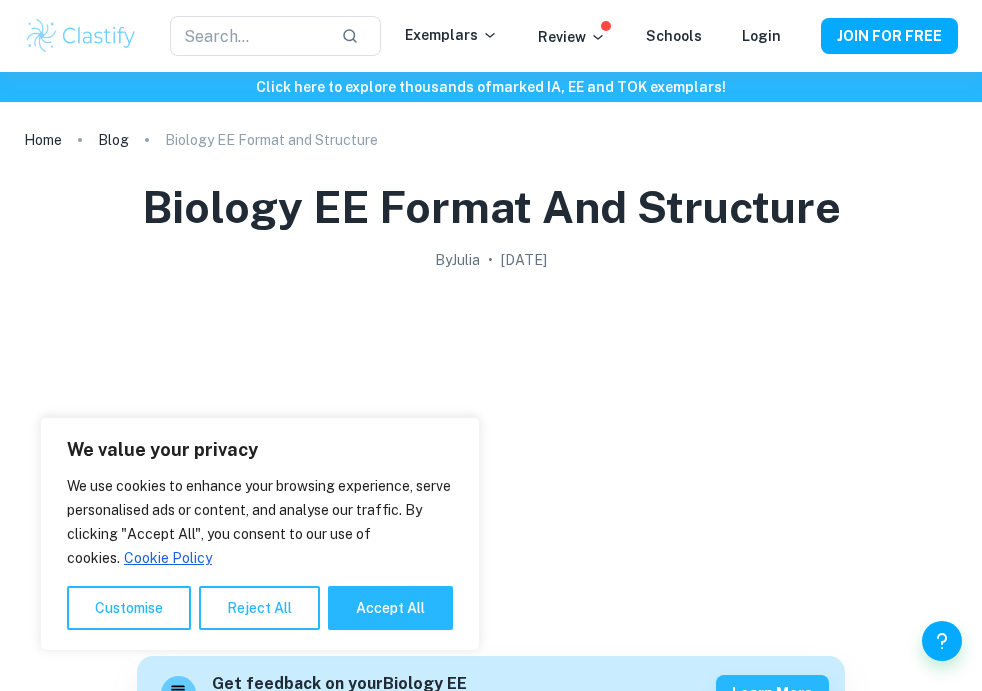 scroll, scrollTop: 1019, scrollLeft: 0, axis: vertical 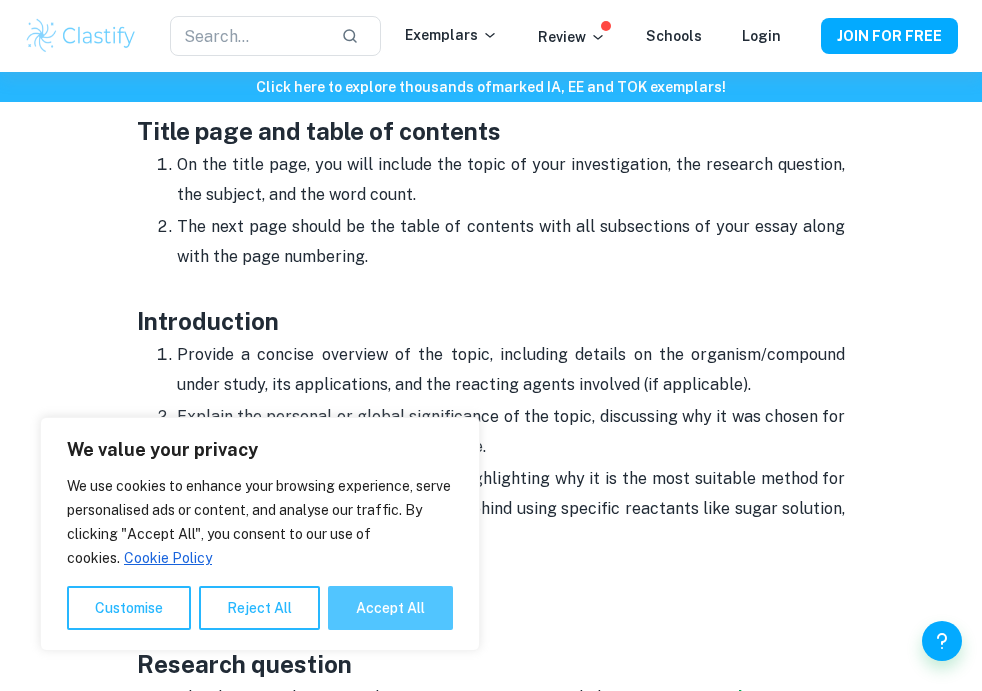 click on "Accept All" at bounding box center [390, 608] 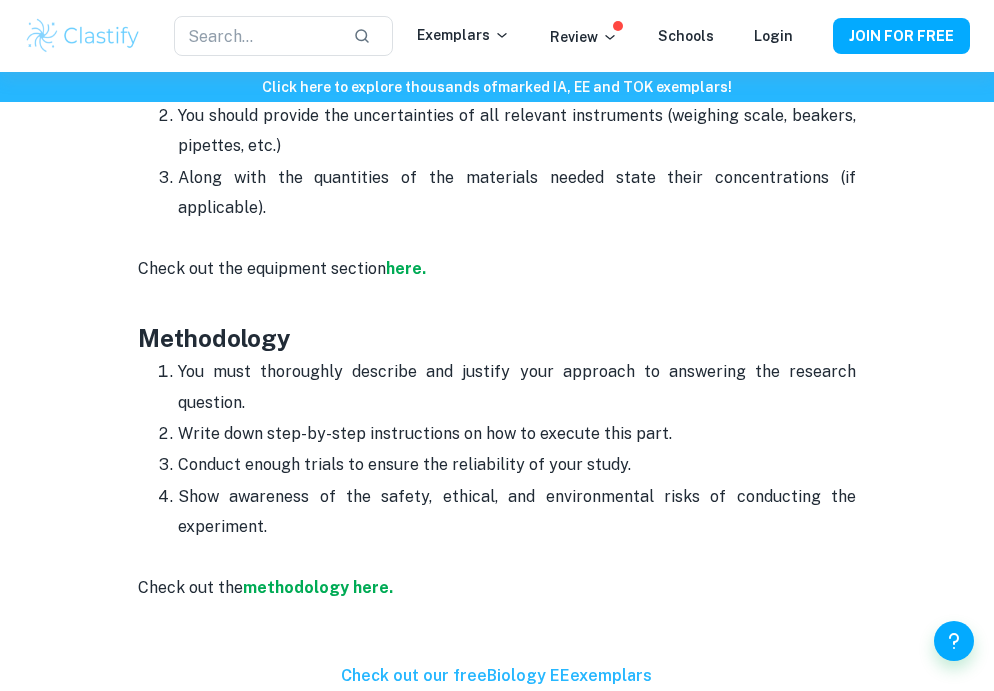 scroll, scrollTop: 3026, scrollLeft: 0, axis: vertical 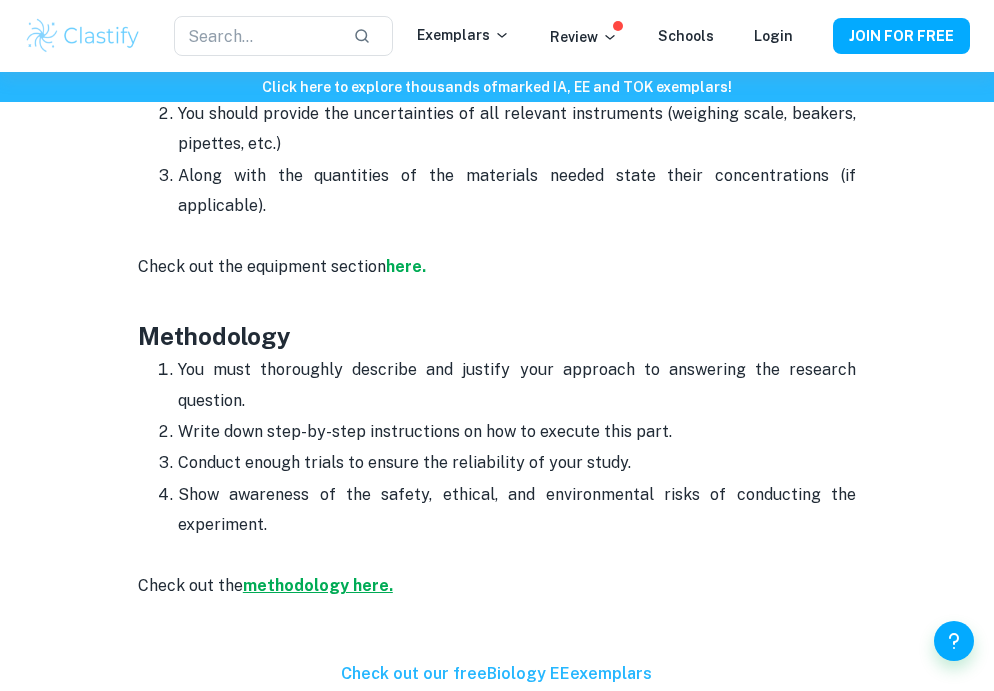 click on "methodology here." at bounding box center (318, 585) 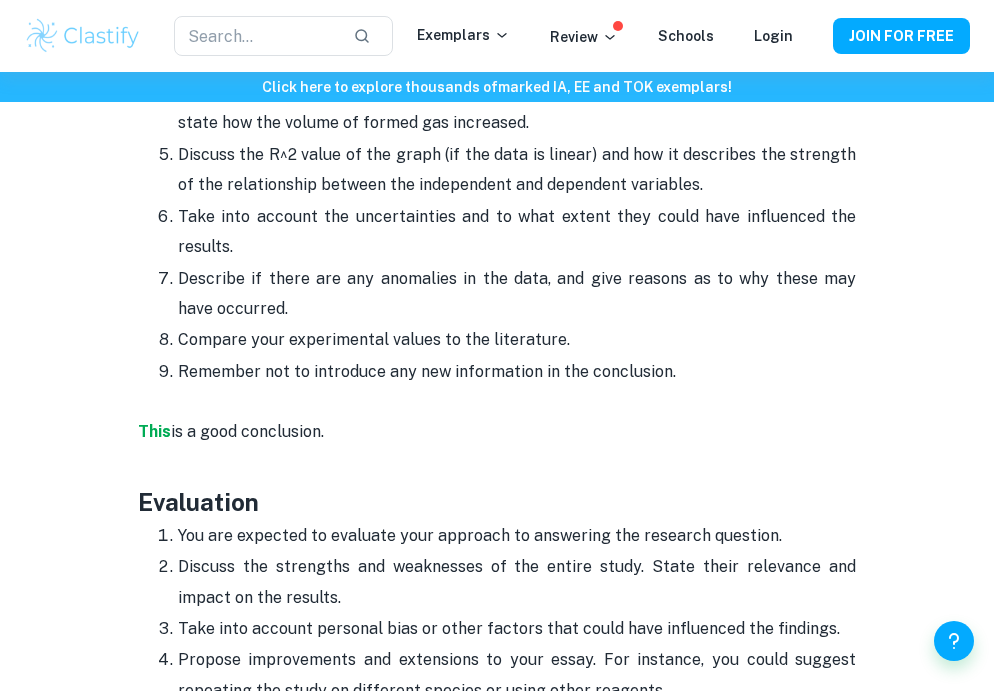 scroll, scrollTop: 4855, scrollLeft: 0, axis: vertical 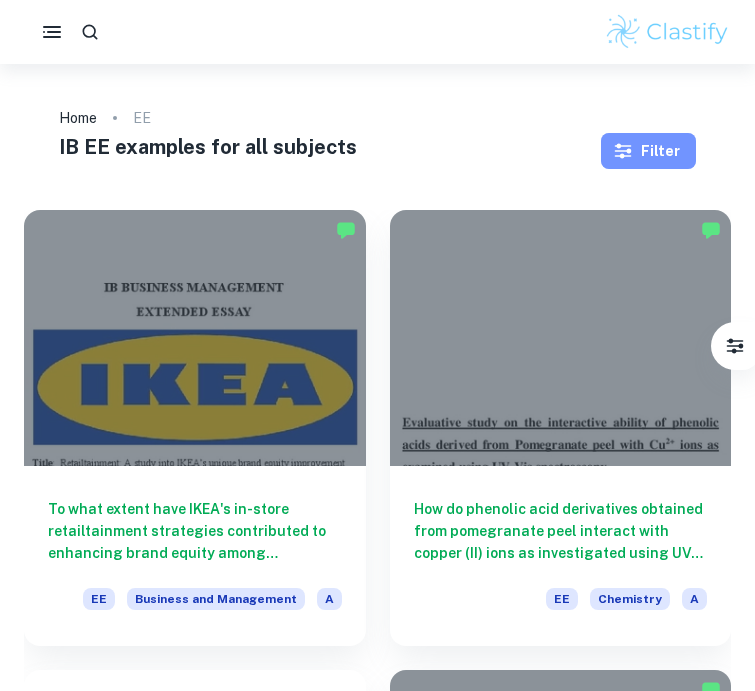 click on "Filter" at bounding box center (648, 151) 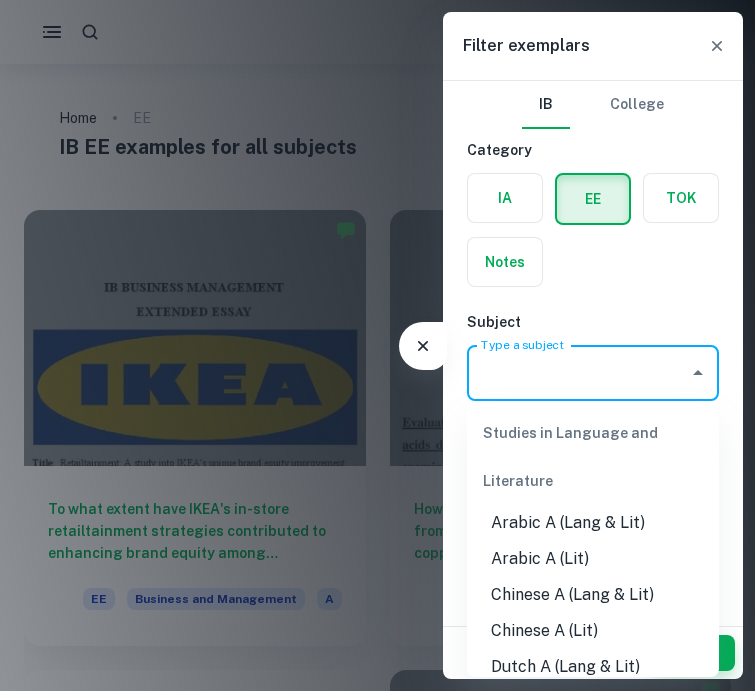 click on "Type a subject" at bounding box center (578, 373) 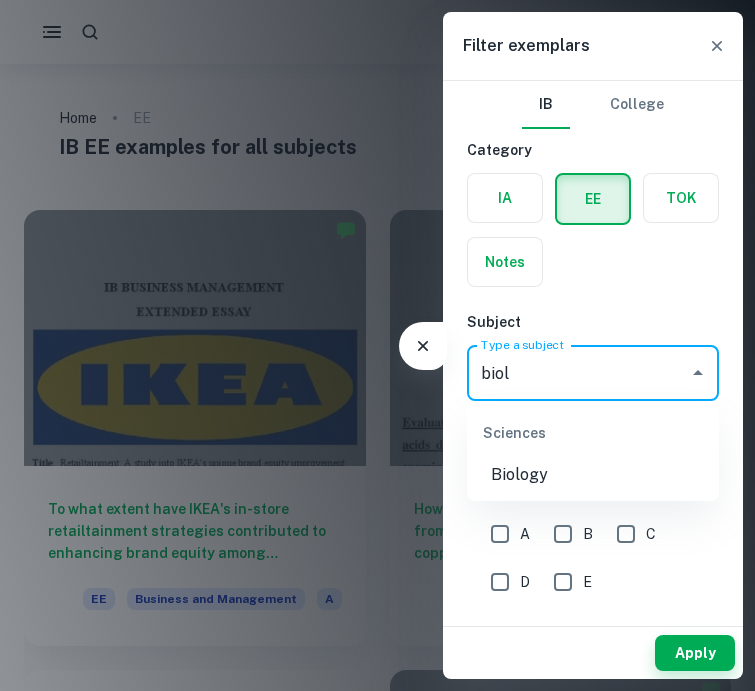 click on "Biology" at bounding box center [593, 475] 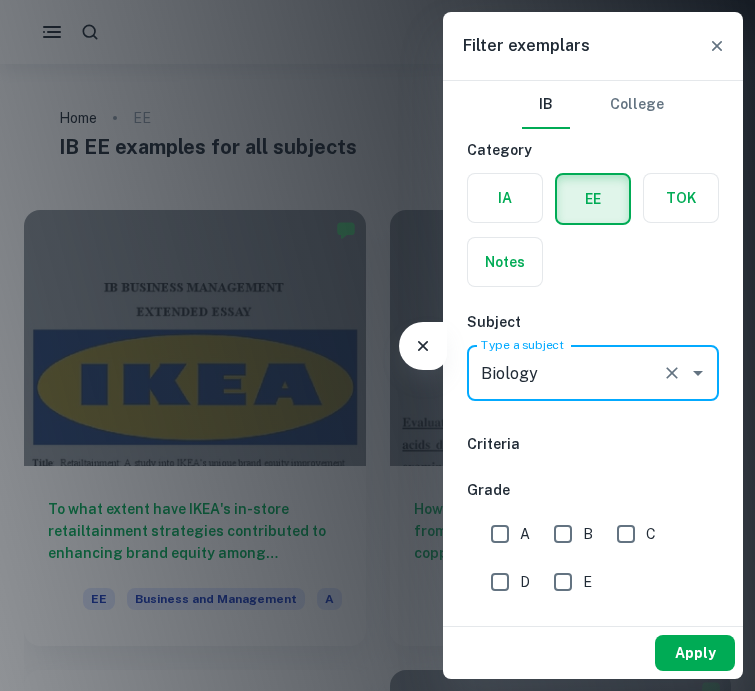 type on "Biology" 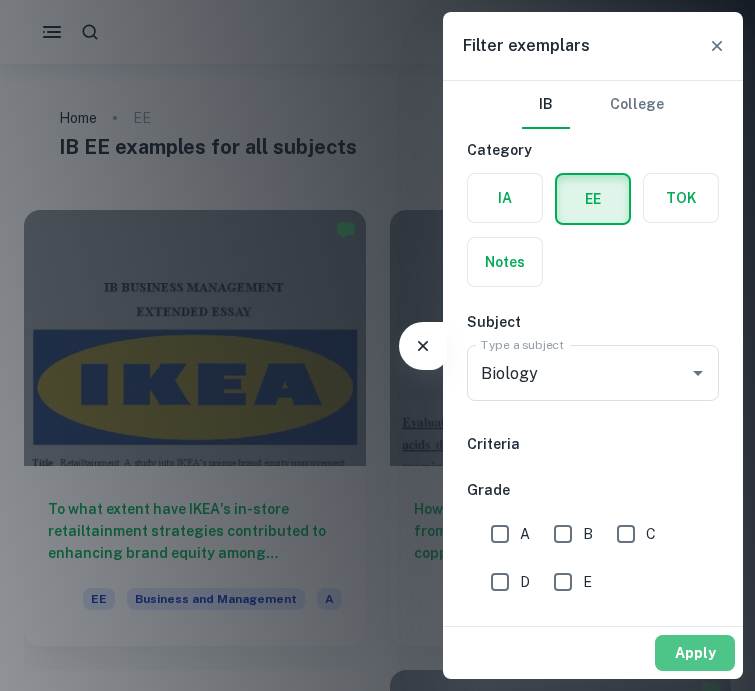 click on "Apply" at bounding box center [695, 653] 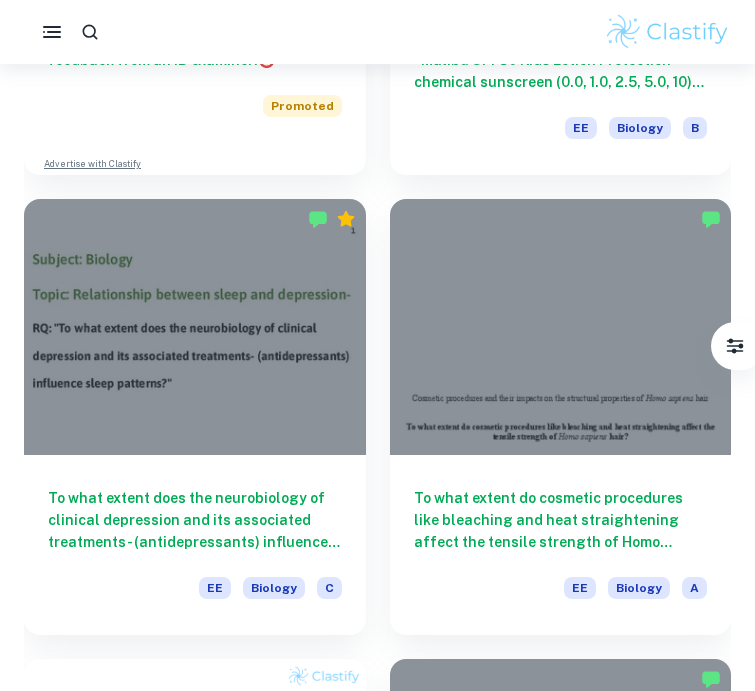 scroll, scrollTop: 1033, scrollLeft: 0, axis: vertical 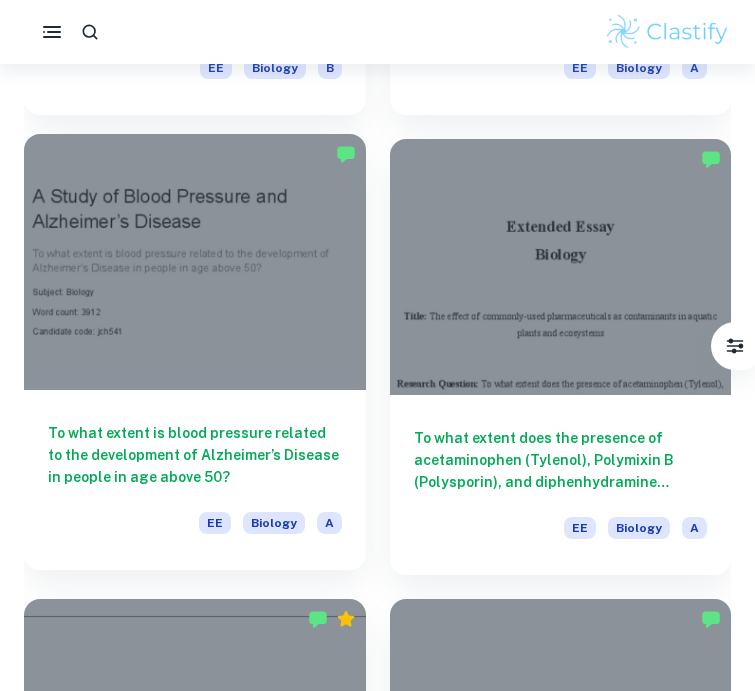 click on "To what extent is blood pressure related to the development of Alzheimer’s Disease in people in age above 50?" at bounding box center (195, 455) 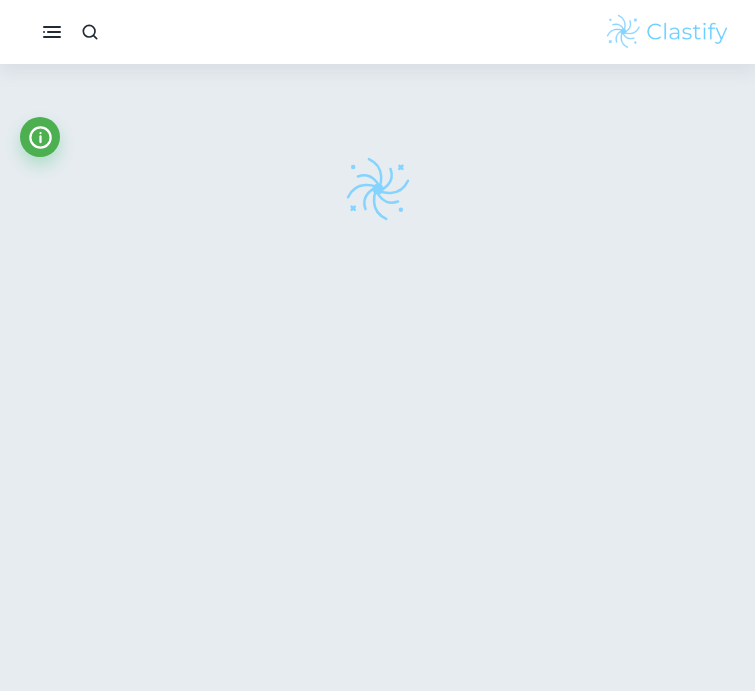 scroll, scrollTop: 55, scrollLeft: 0, axis: vertical 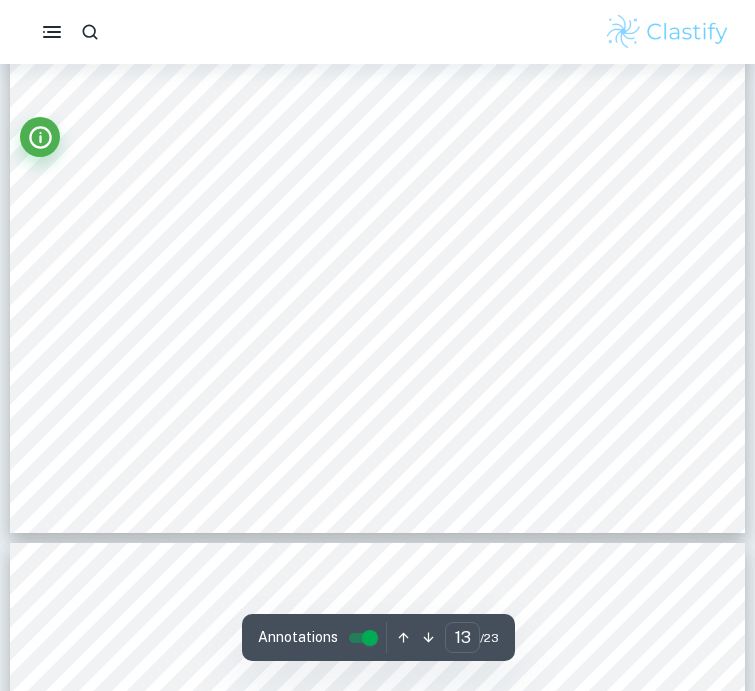 type on "14" 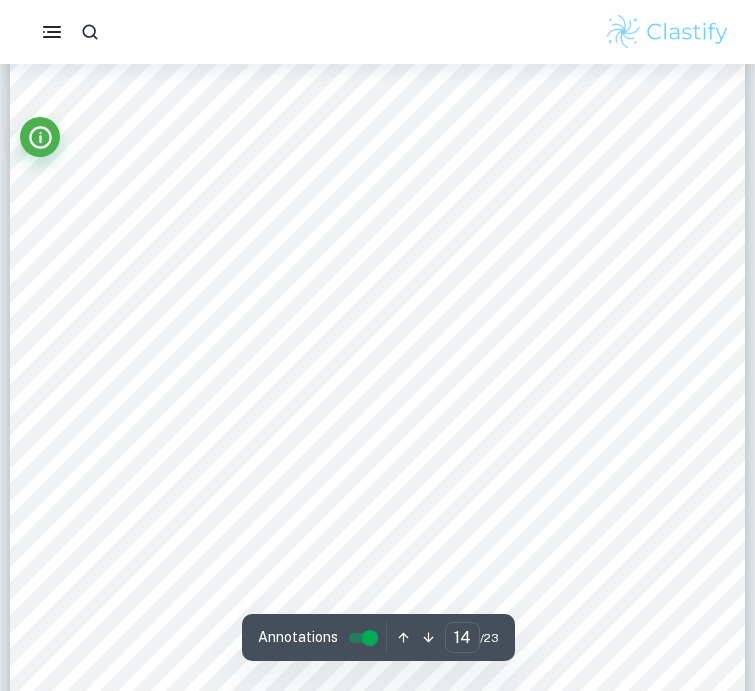 scroll, scrollTop: 14519, scrollLeft: 0, axis: vertical 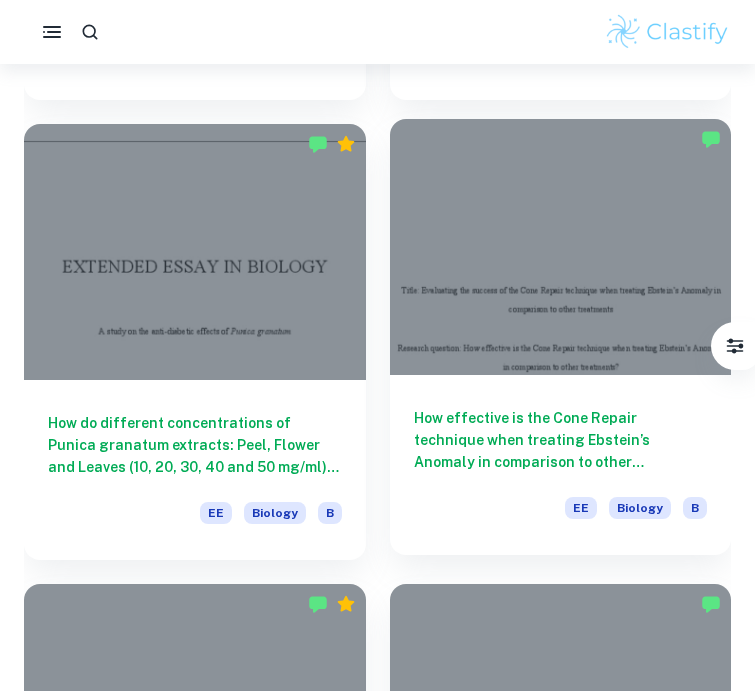 click on "How effective is the Cone Repair technique when treating Ebstein’s Anomaly in comparison to other treatments?" at bounding box center (561, 440) 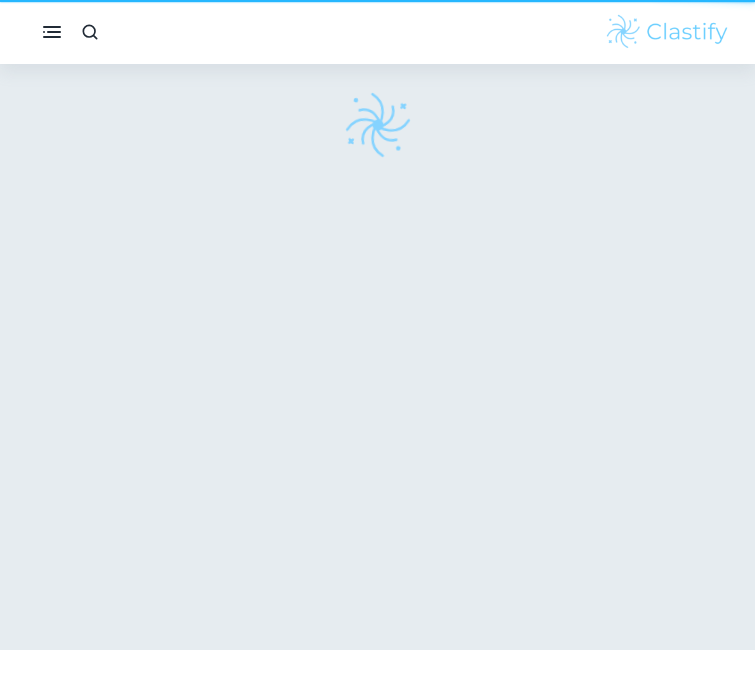 scroll, scrollTop: 0, scrollLeft: 0, axis: both 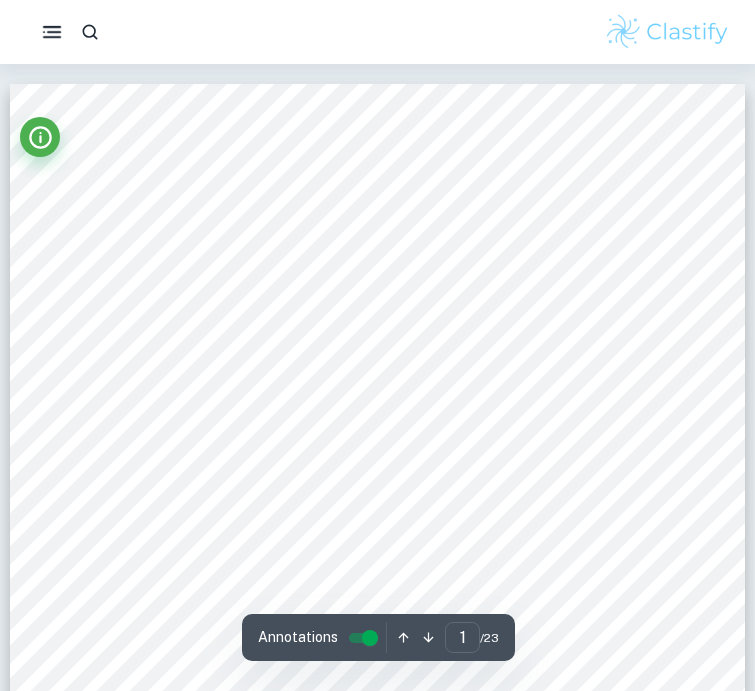 click 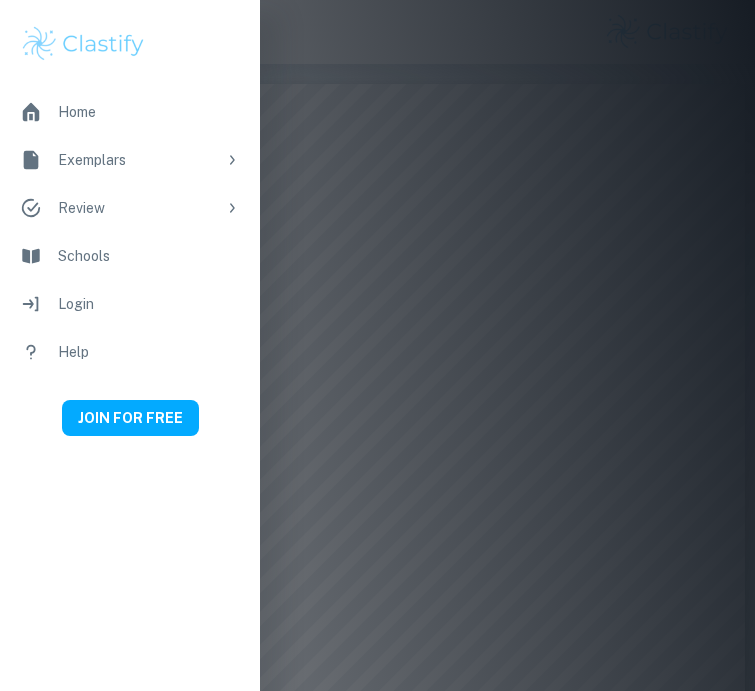 click at bounding box center [377, 345] 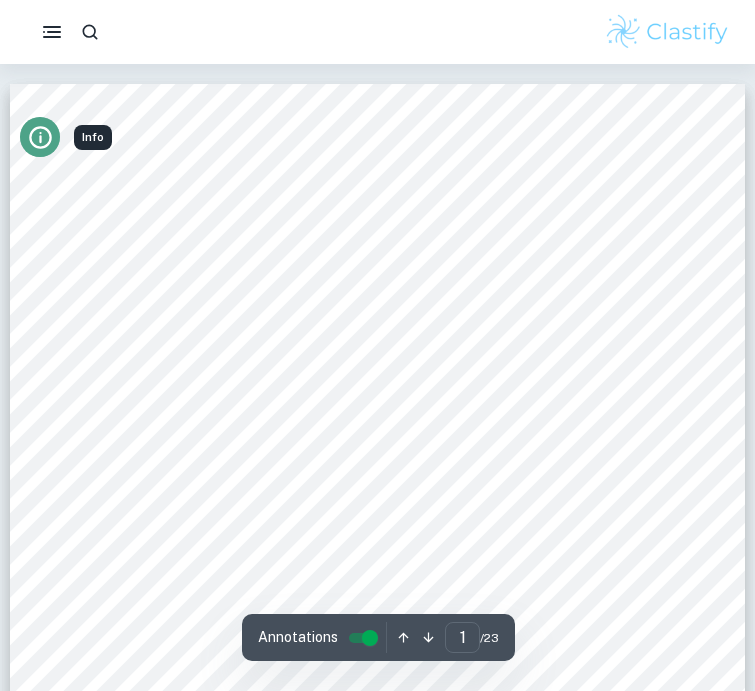 click 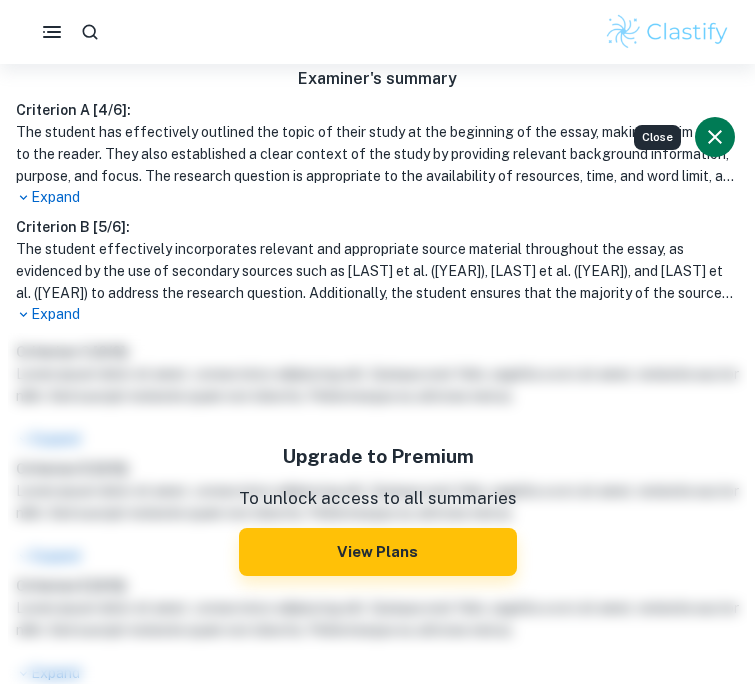 scroll, scrollTop: 21, scrollLeft: 0, axis: vertical 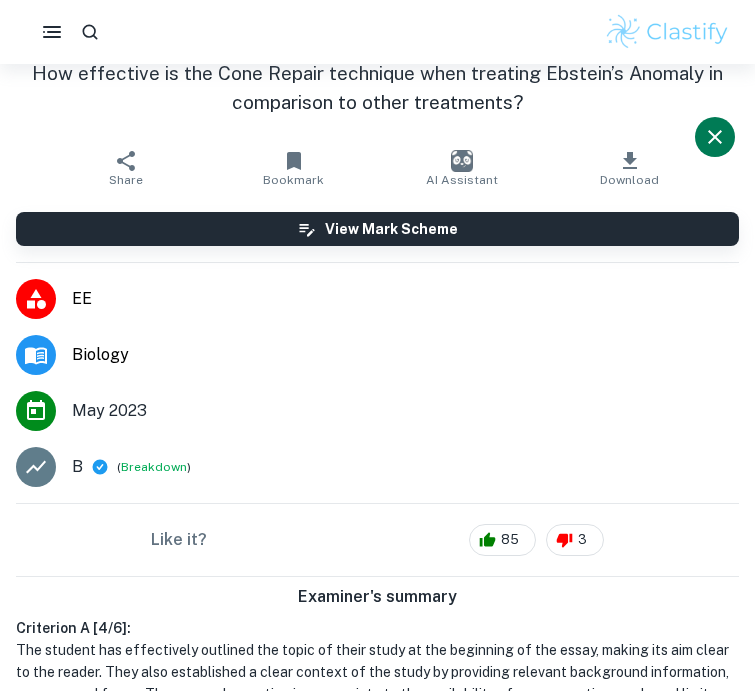 click 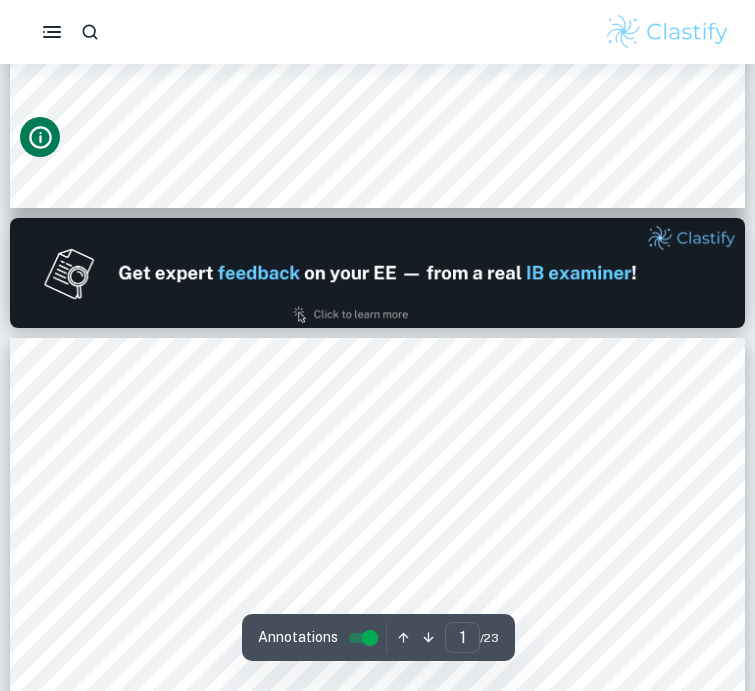 type on "2" 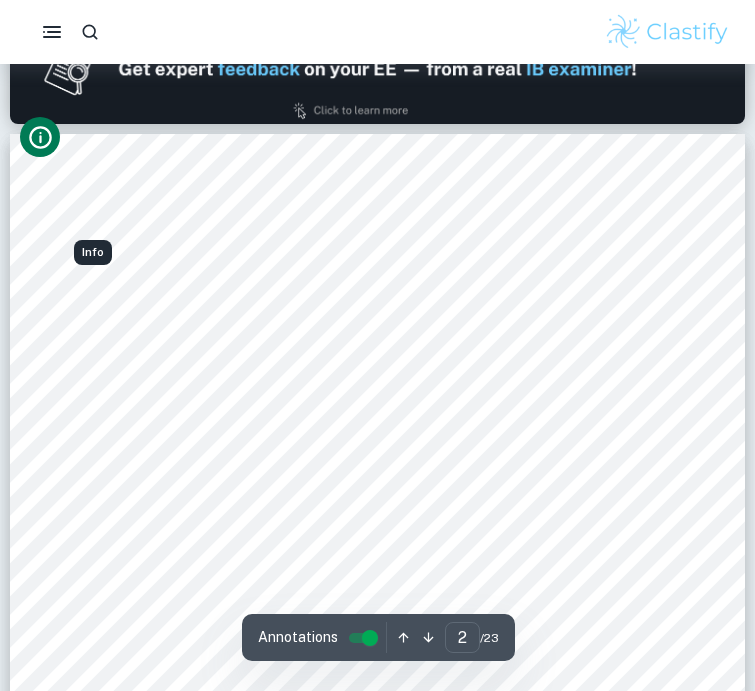 scroll, scrollTop: 1176, scrollLeft: 0, axis: vertical 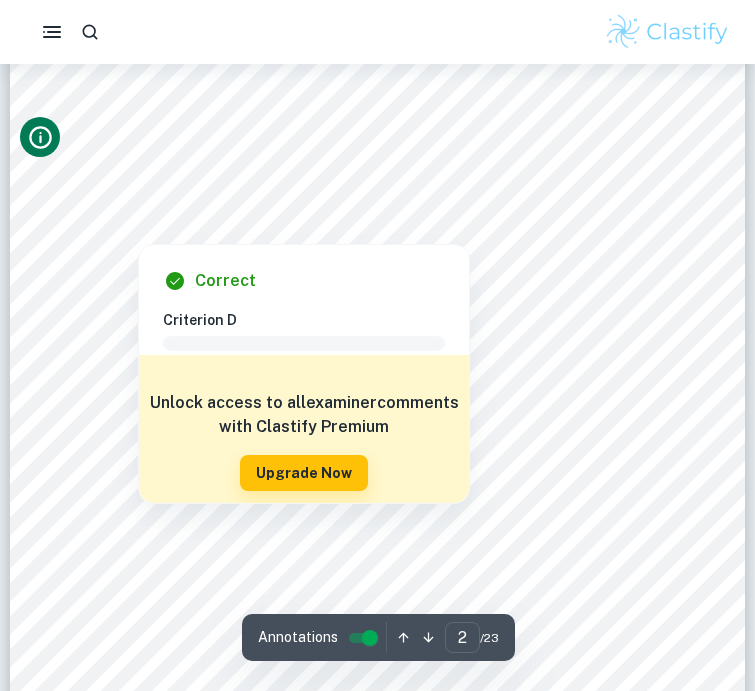 click at bounding box center (138, 230) 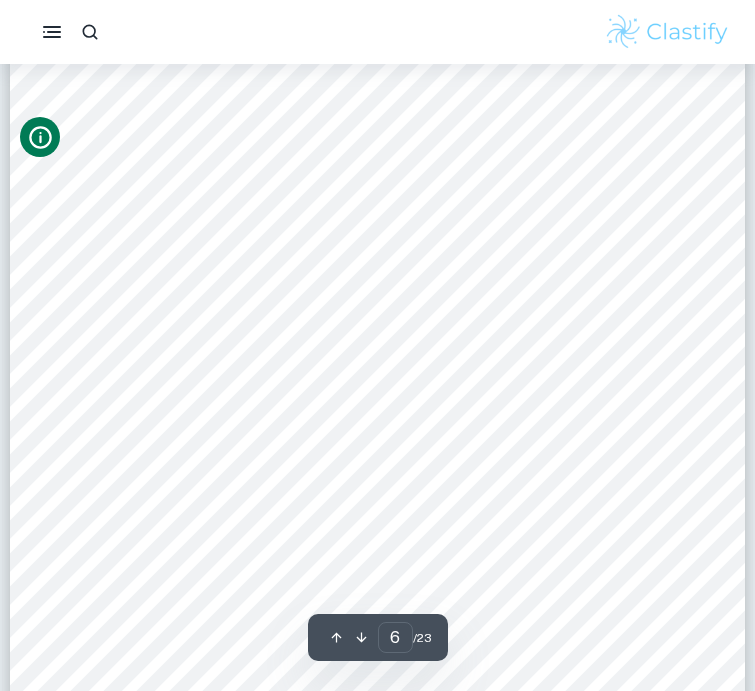 scroll, scrollTop: 5371, scrollLeft: 0, axis: vertical 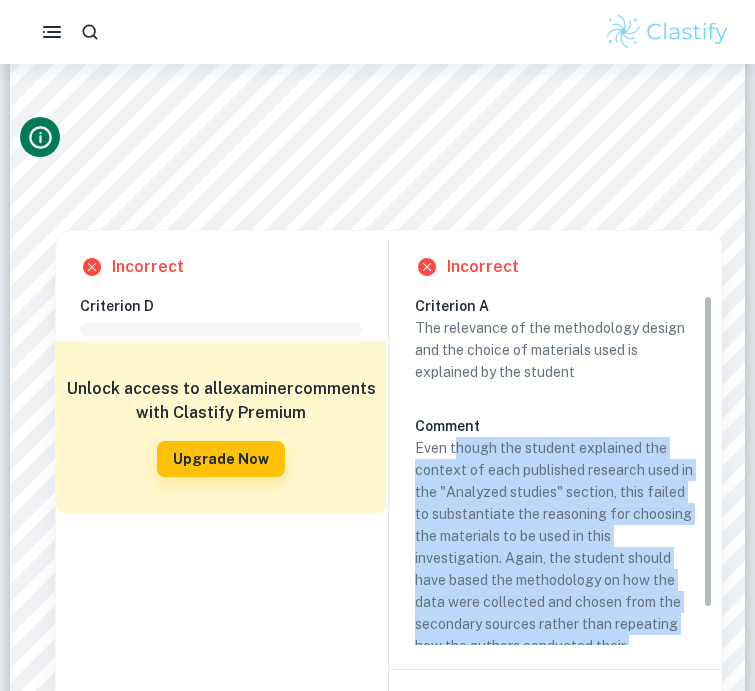 drag, startPoint x: 521, startPoint y: 643, endPoint x: 460, endPoint y: 455, distance: 197.64868 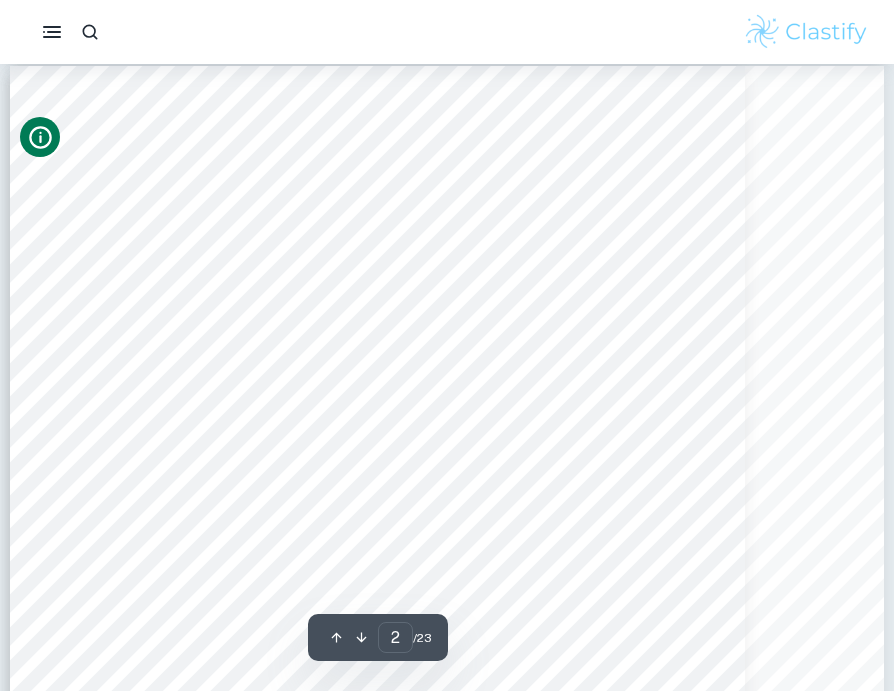 scroll, scrollTop: 1265, scrollLeft: 0, axis: vertical 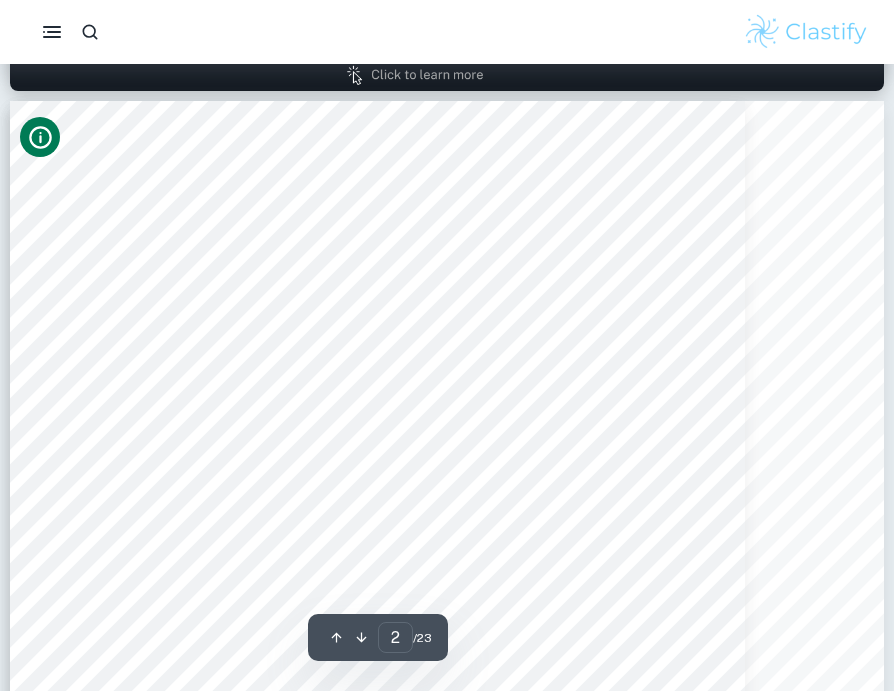 type on "1" 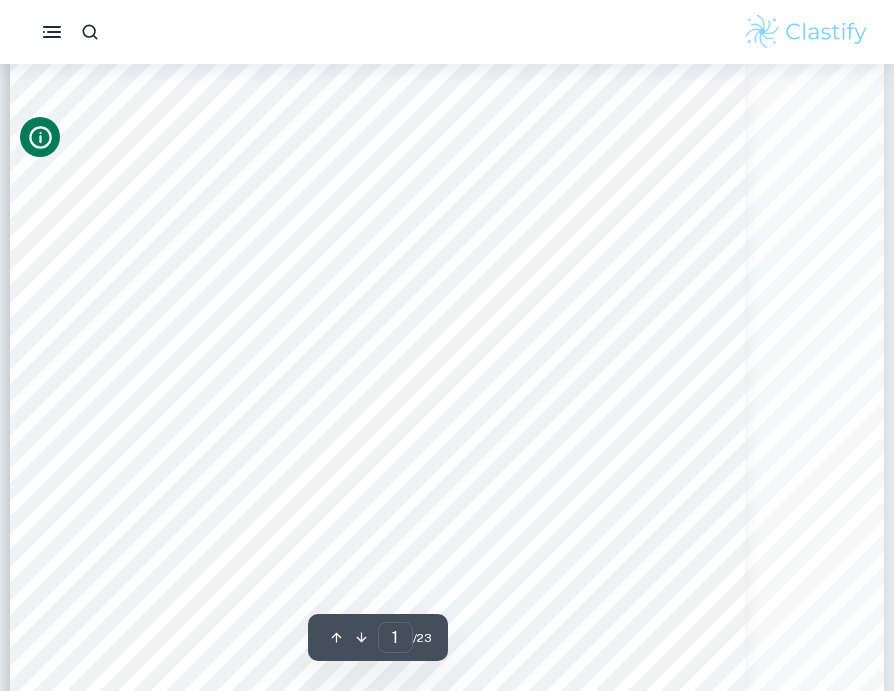 scroll, scrollTop: 92, scrollLeft: 0, axis: vertical 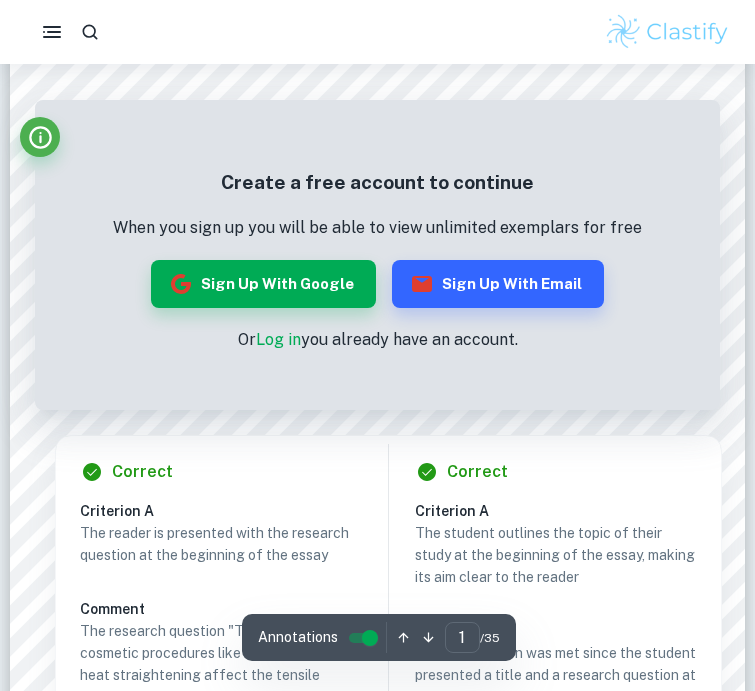 click on "Log in" at bounding box center [278, 339] 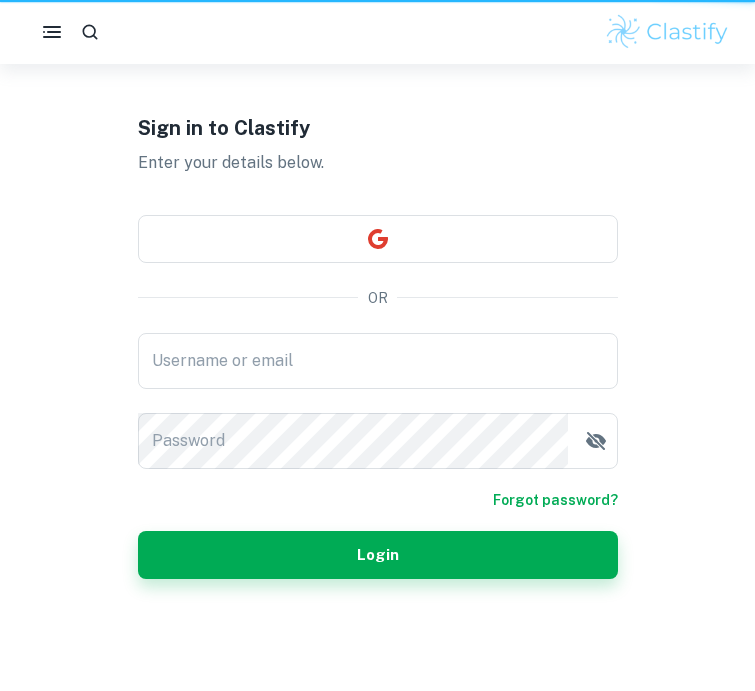 scroll, scrollTop: 0, scrollLeft: 0, axis: both 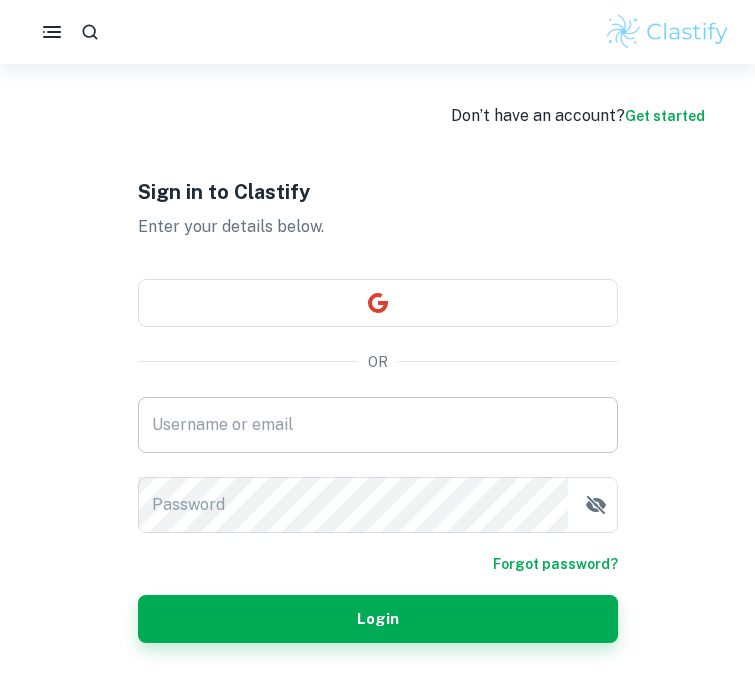 click on "Username or email" at bounding box center [378, 425] 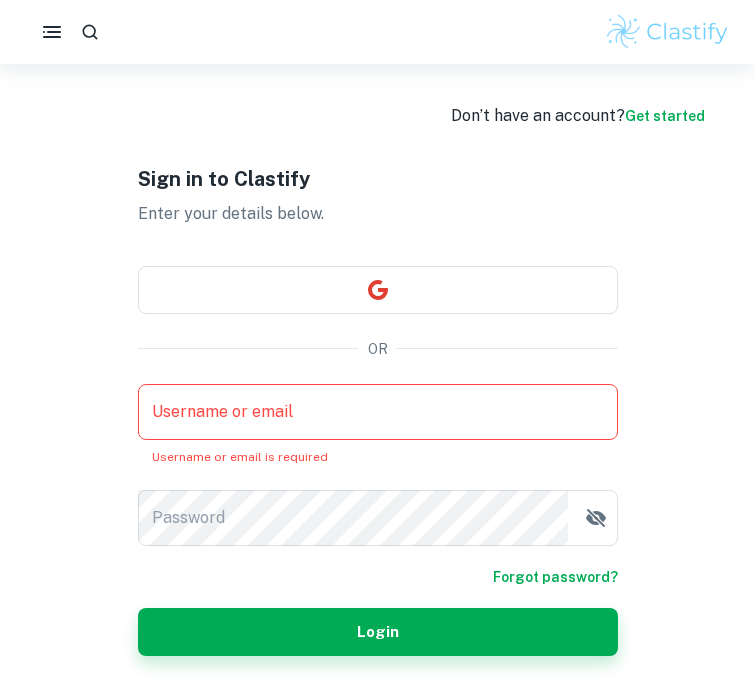 type on "[EMAIL]" 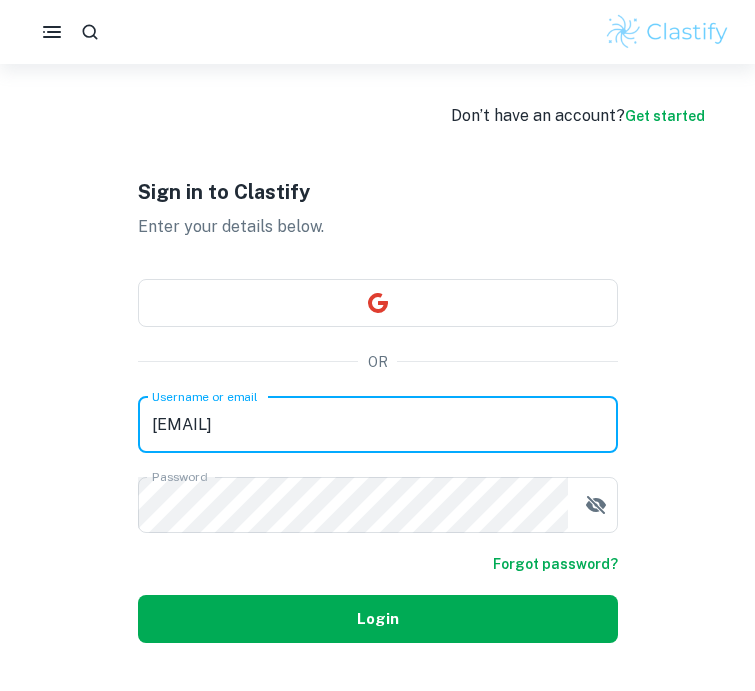 click on "Login" at bounding box center (378, 619) 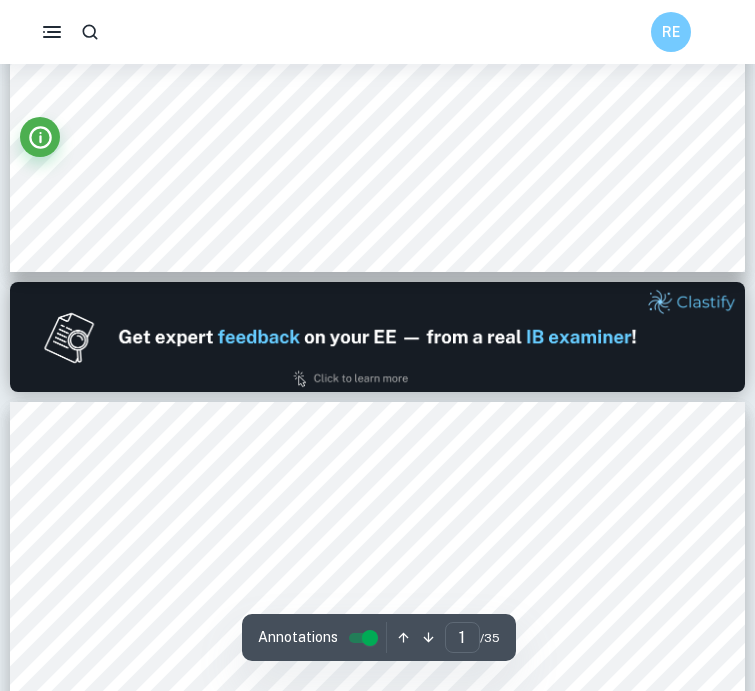 type on "2" 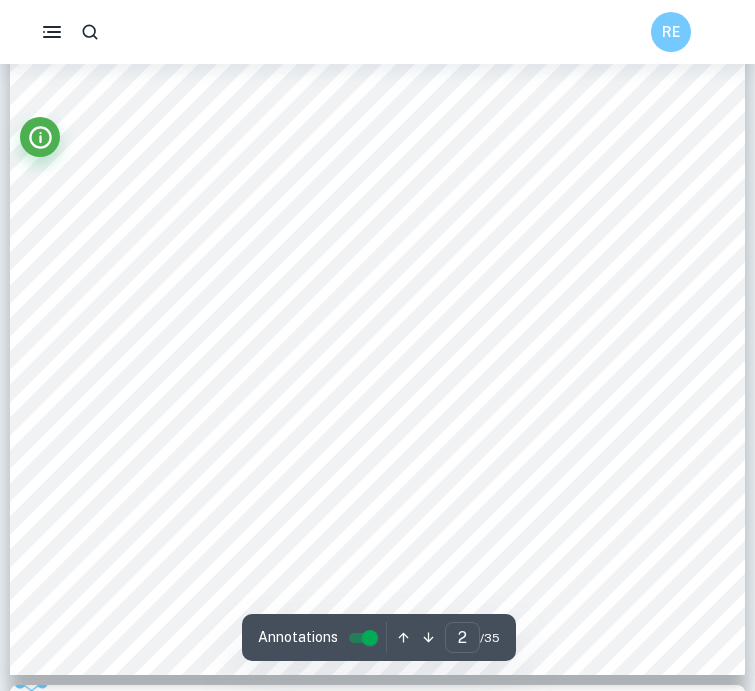 scroll, scrollTop: 1440, scrollLeft: 0, axis: vertical 